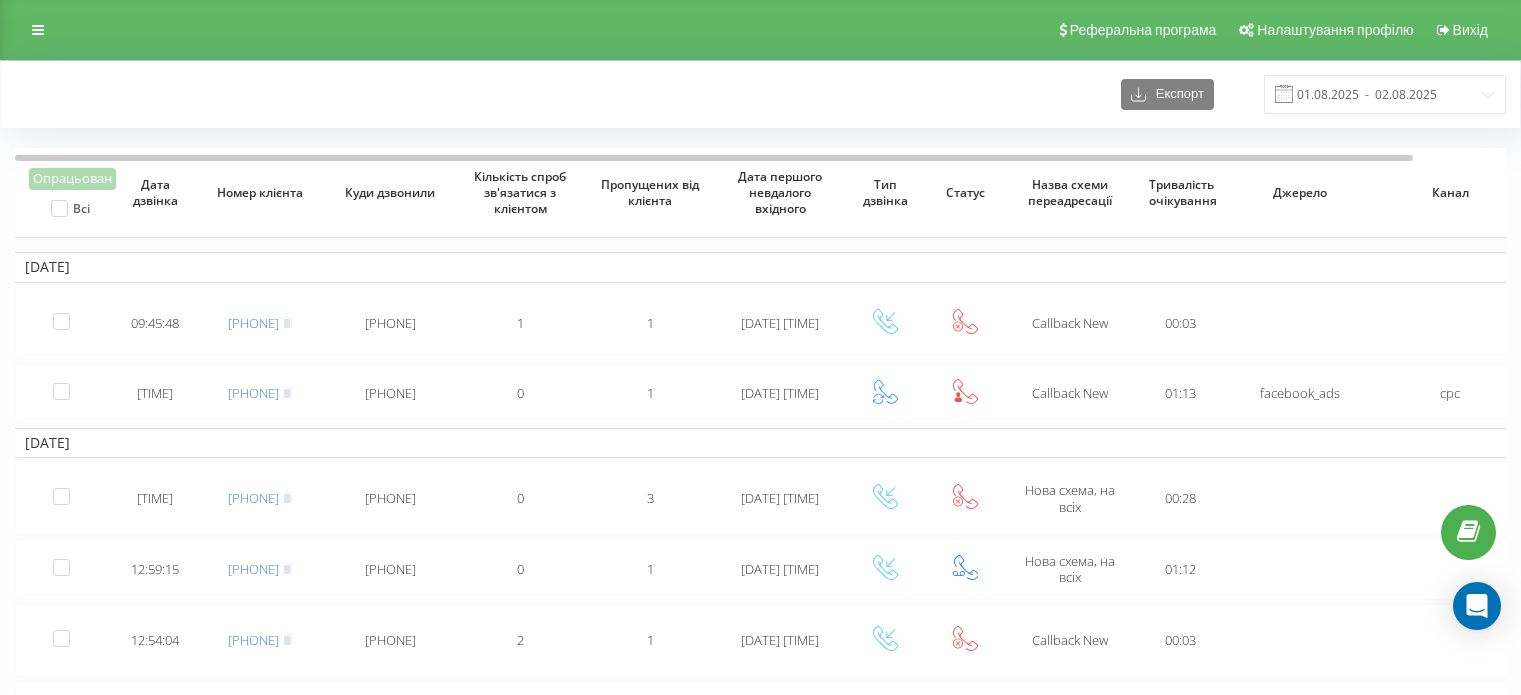scroll, scrollTop: 0, scrollLeft: 0, axis: both 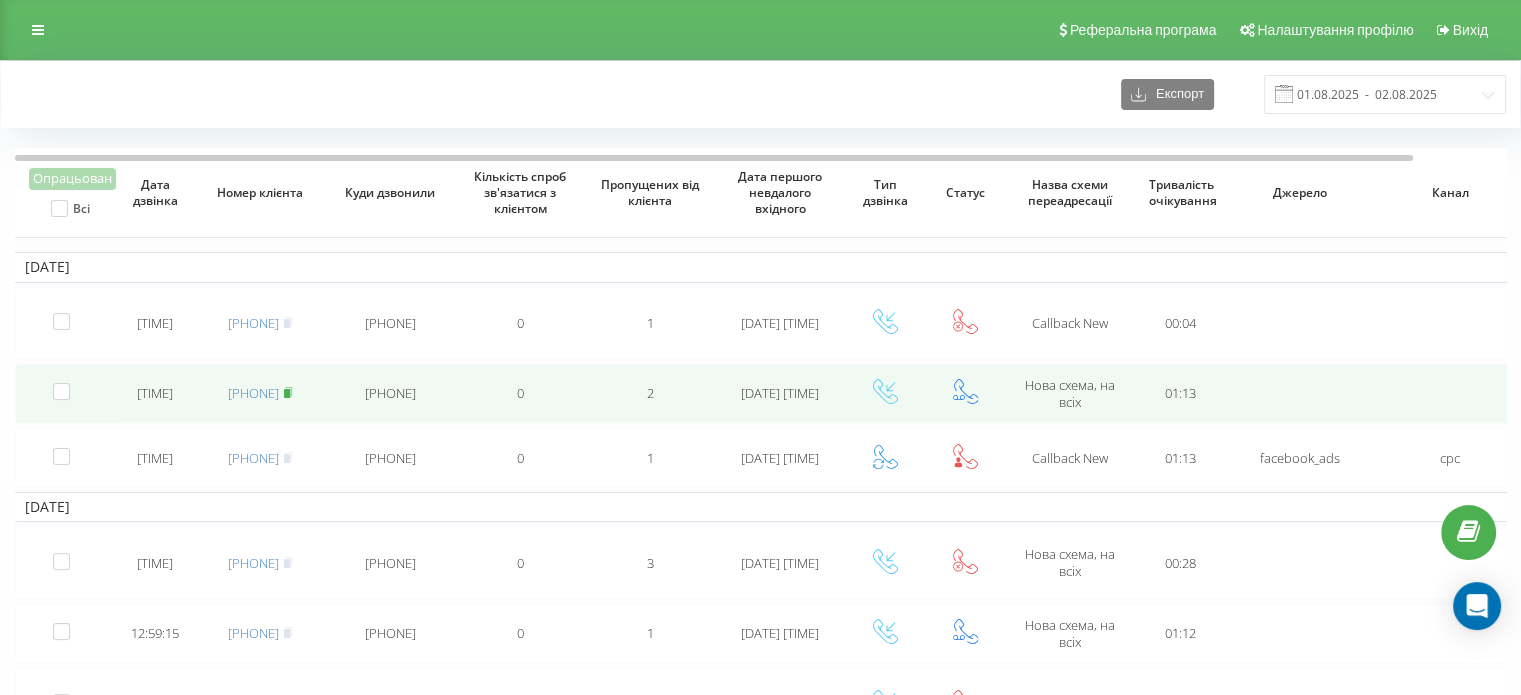 click 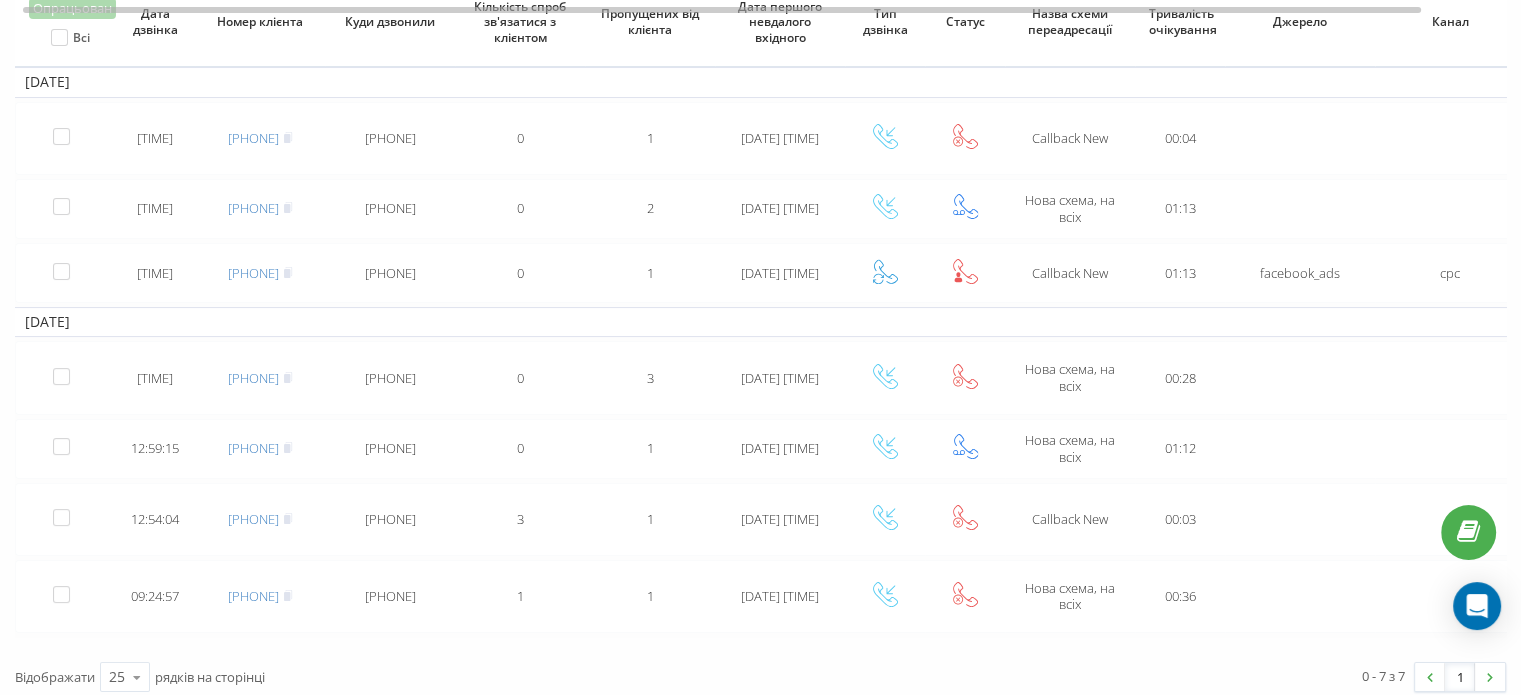 scroll, scrollTop: 193, scrollLeft: 0, axis: vertical 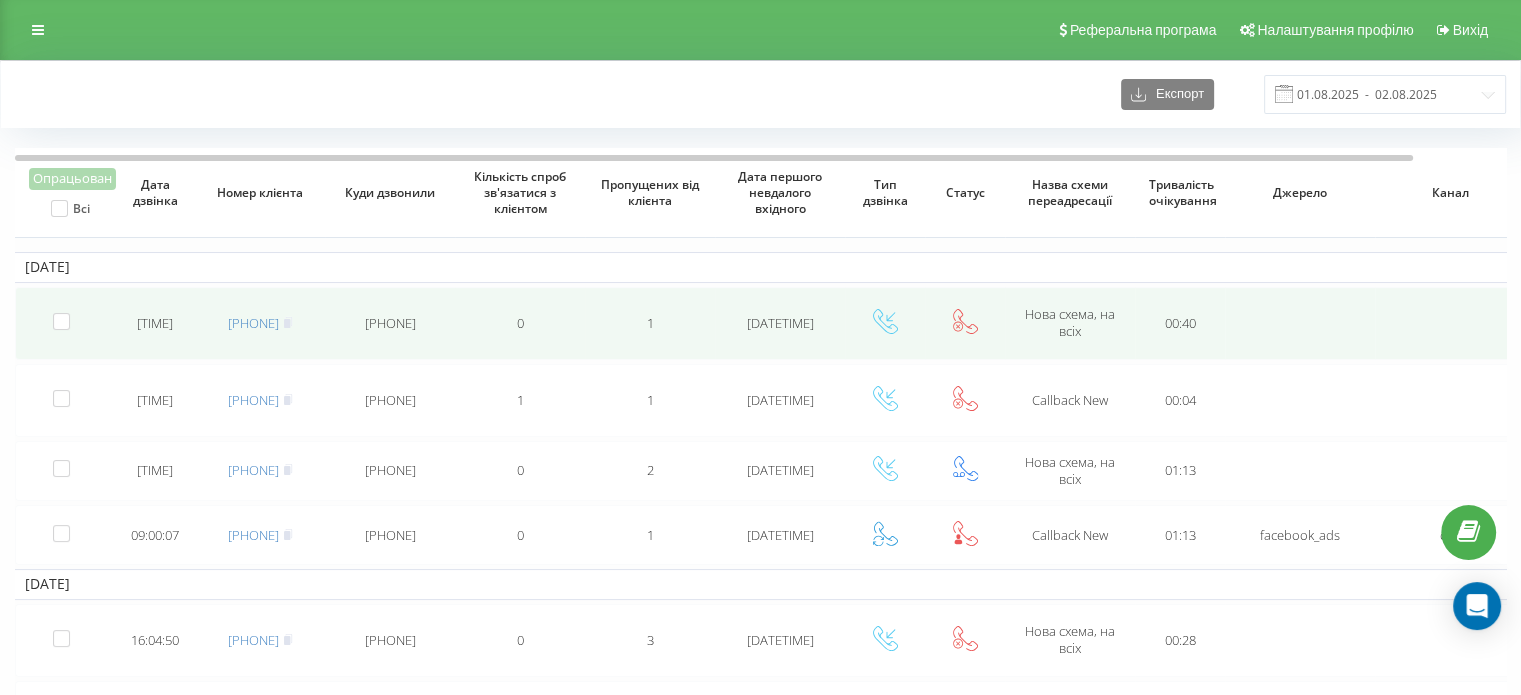 click on "380986272368" at bounding box center [260, 323] 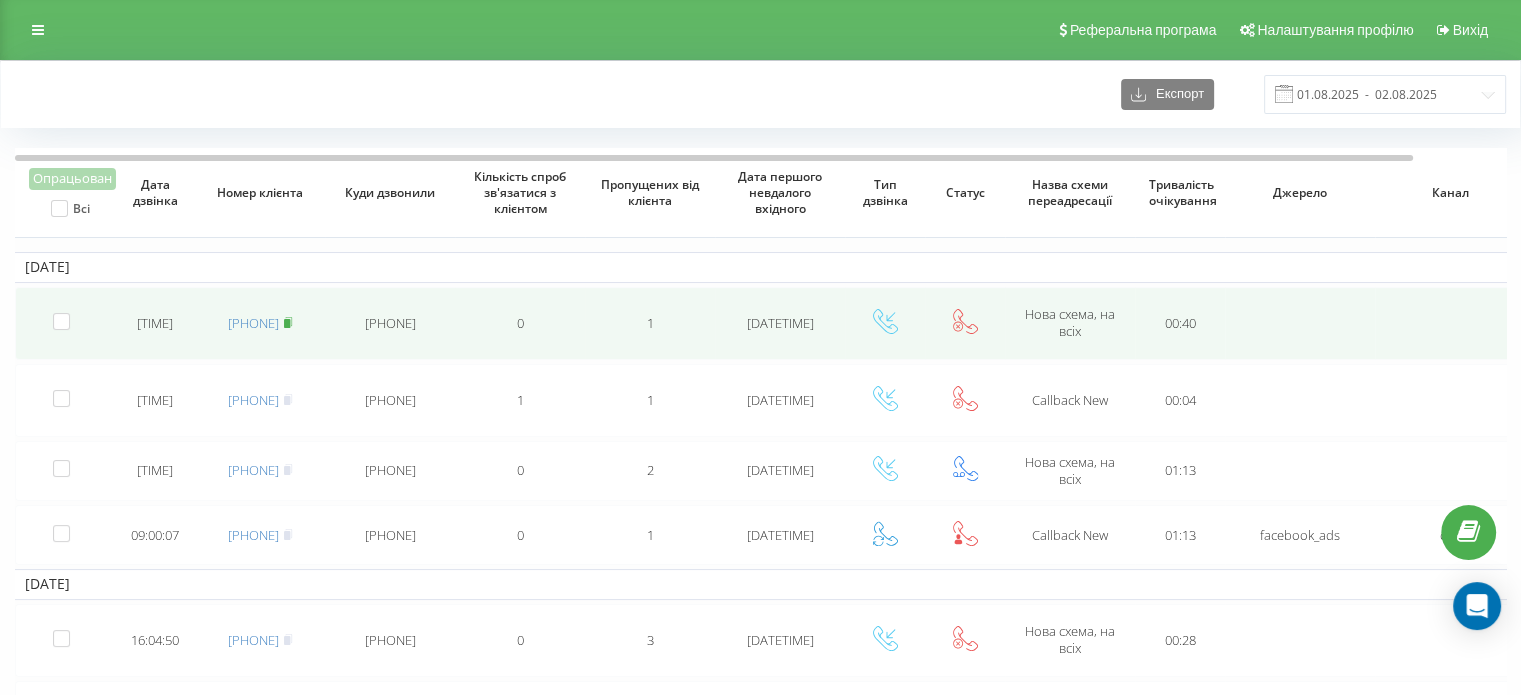 click 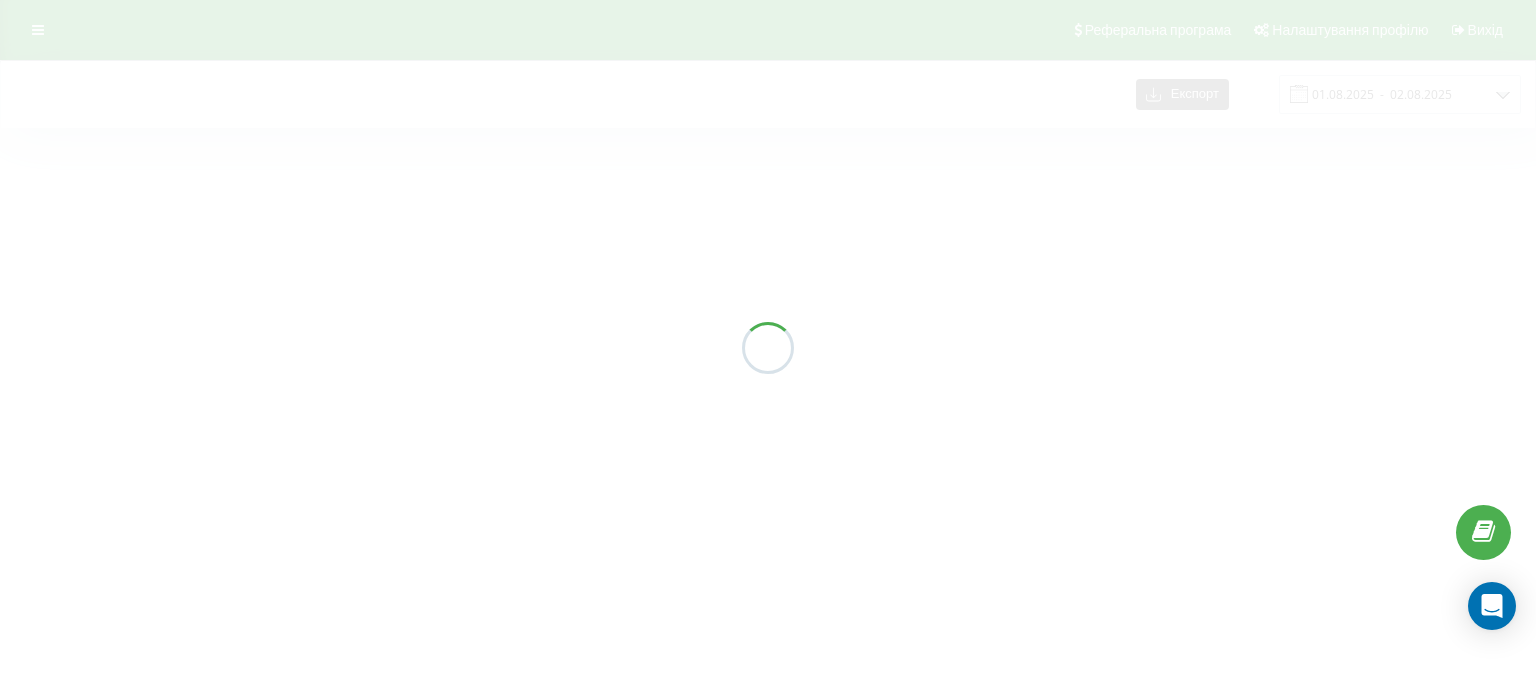 scroll, scrollTop: 0, scrollLeft: 0, axis: both 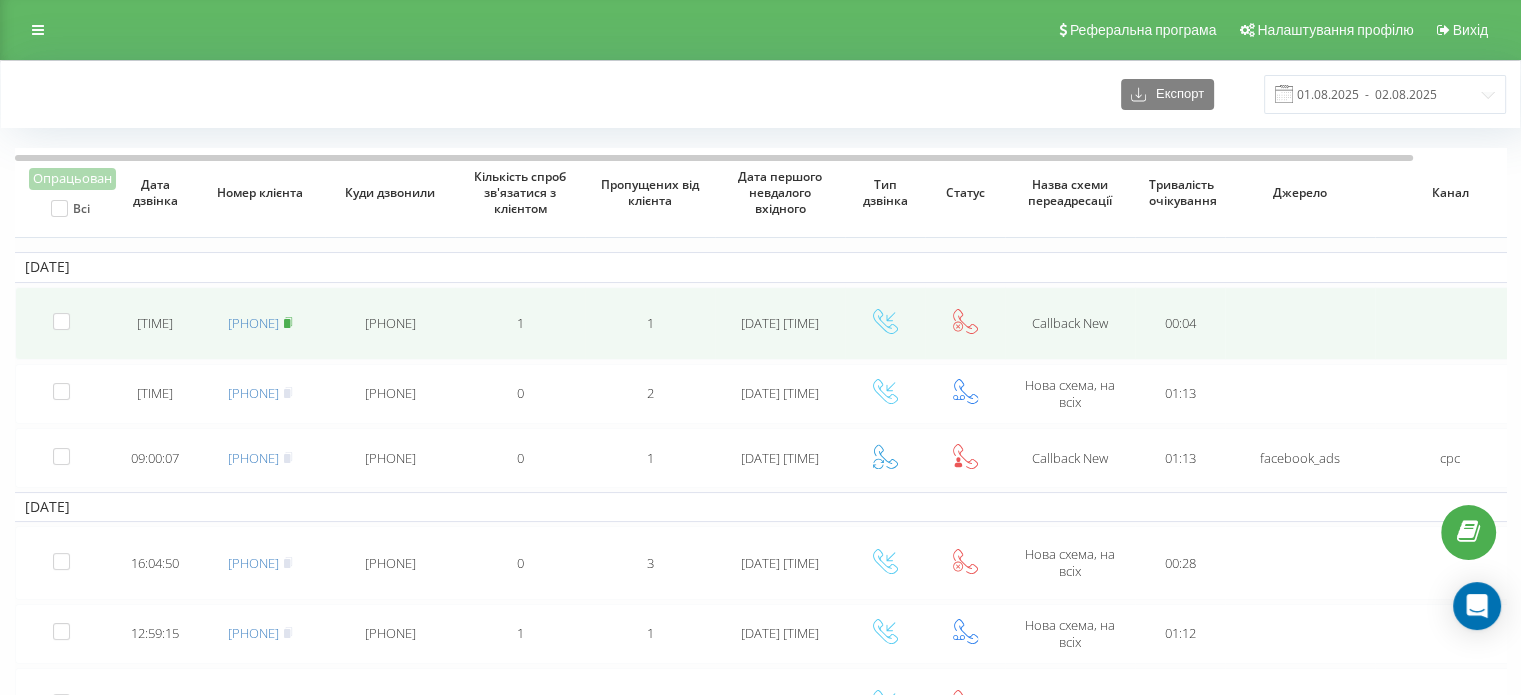 click 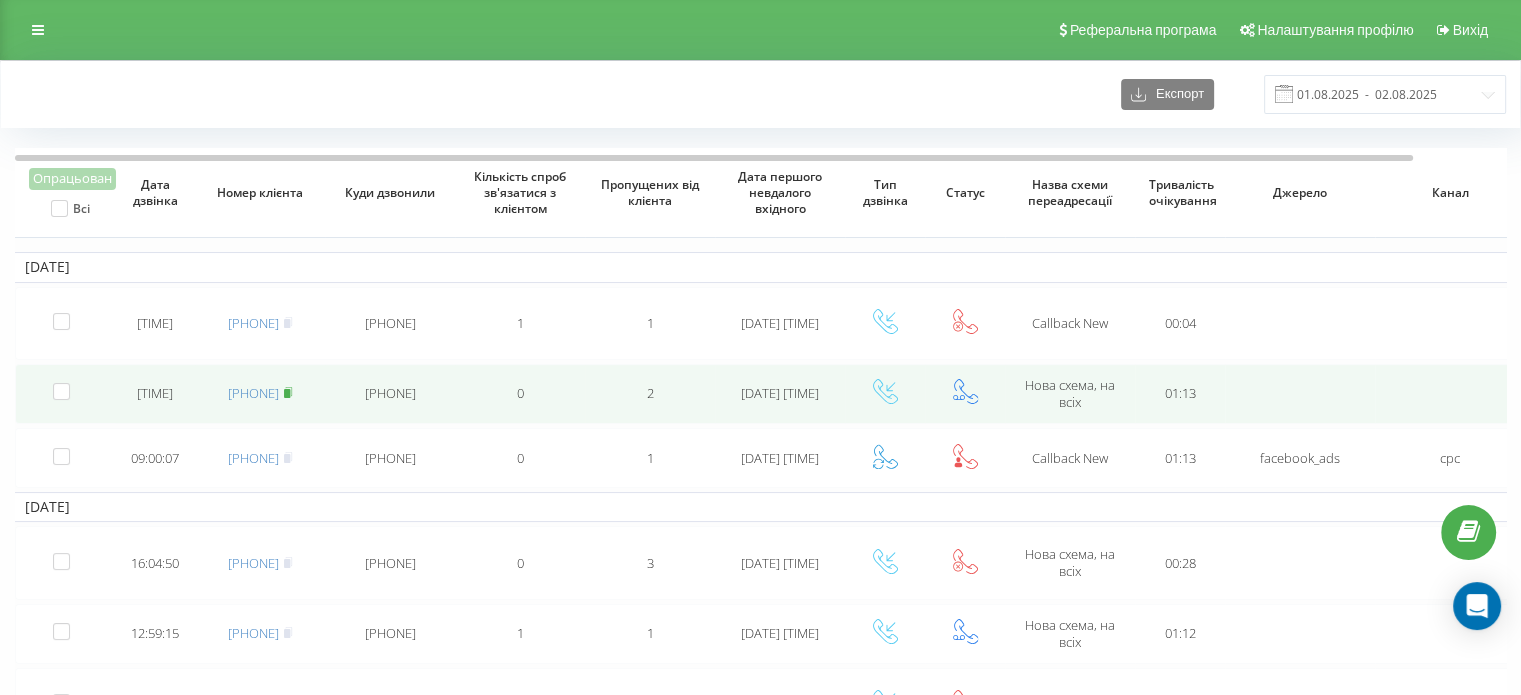 click 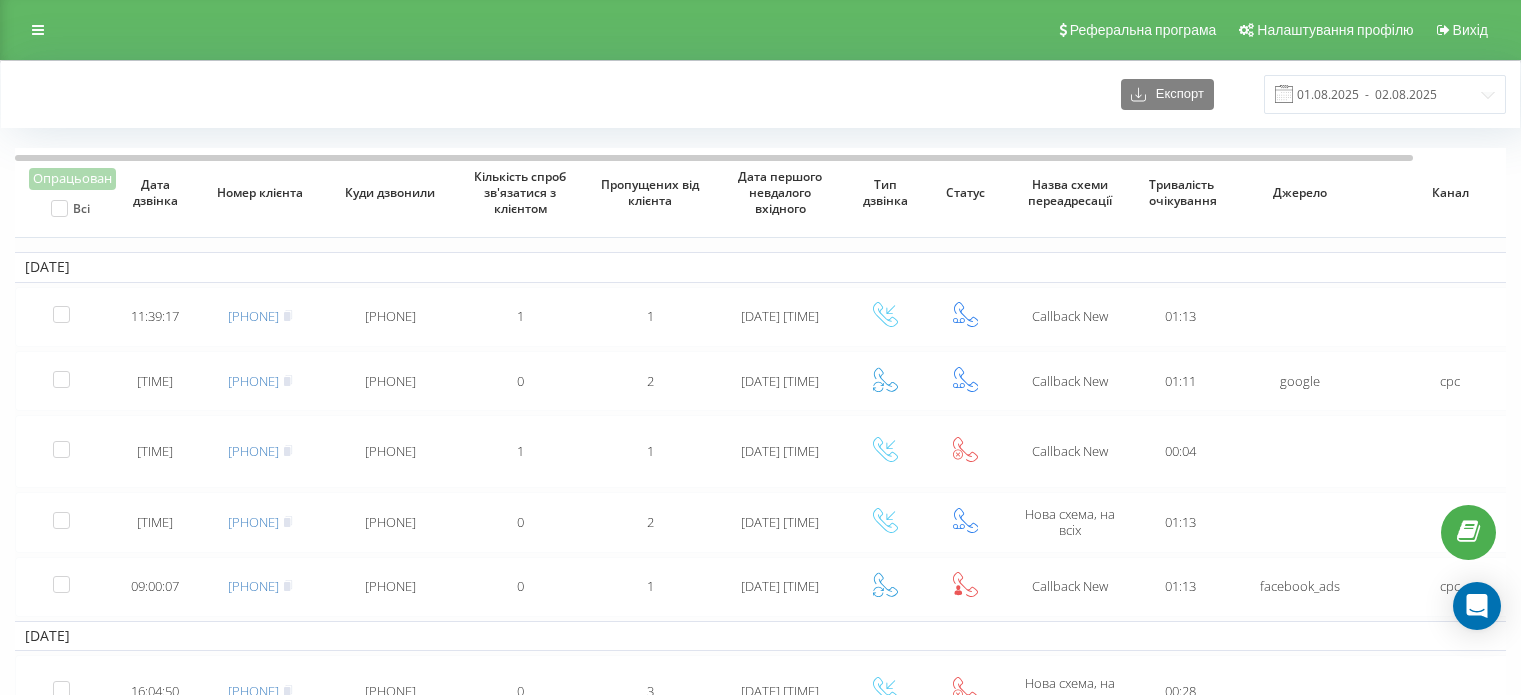 scroll, scrollTop: 0, scrollLeft: 0, axis: both 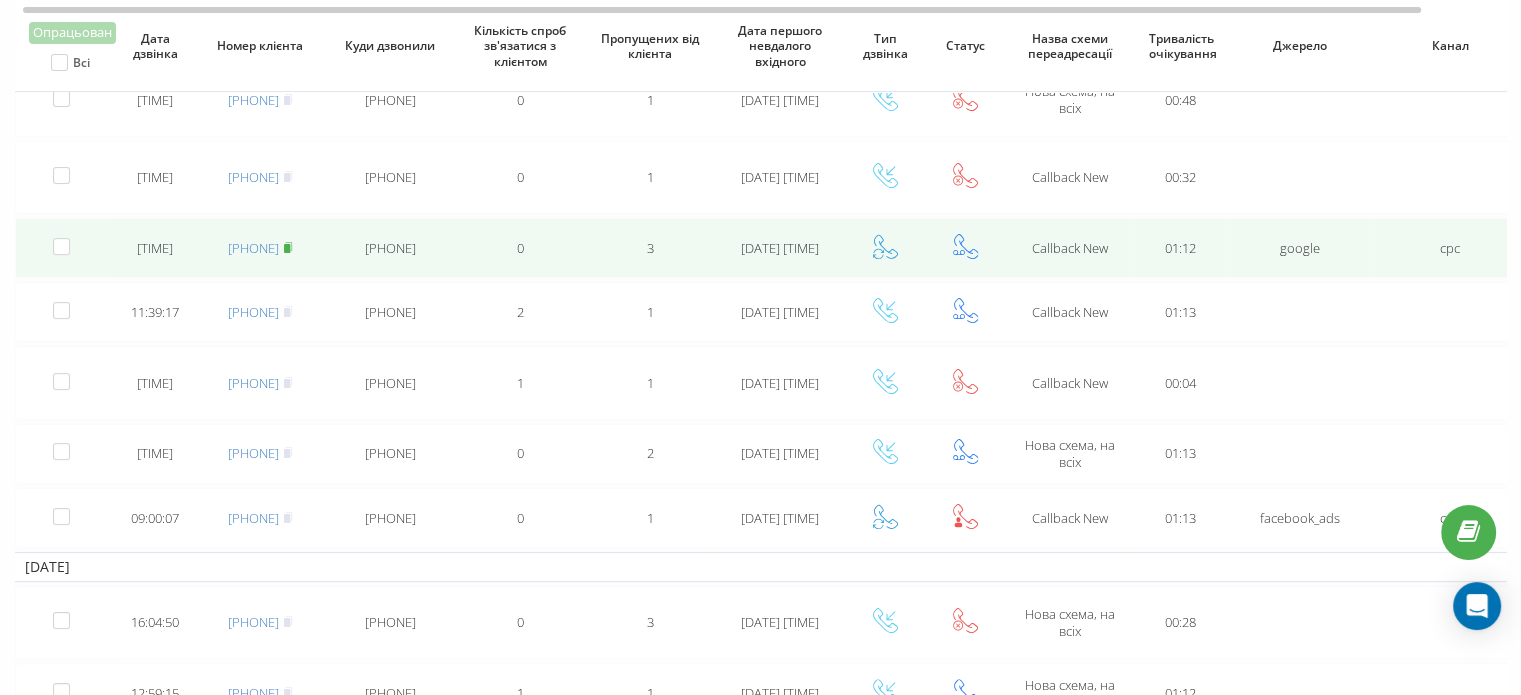 click 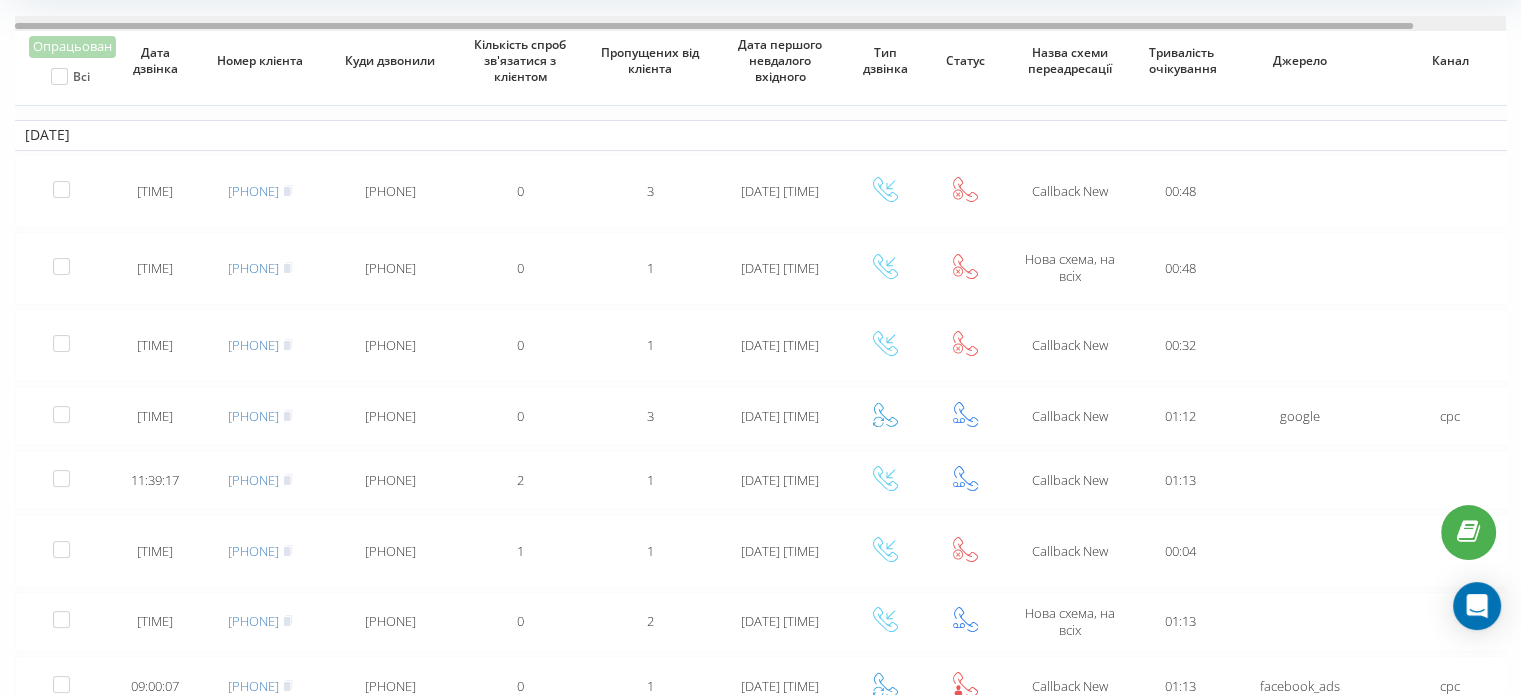 scroll, scrollTop: 0, scrollLeft: 0, axis: both 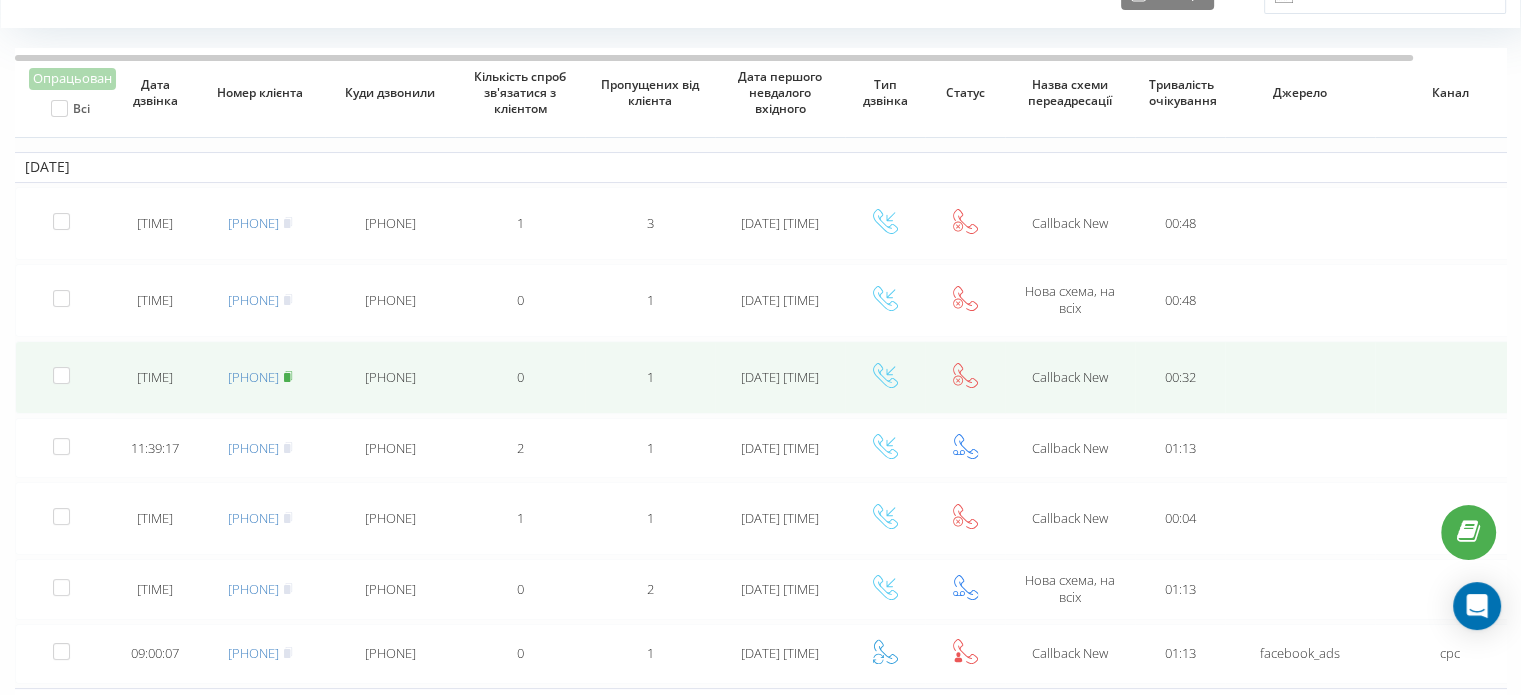 click 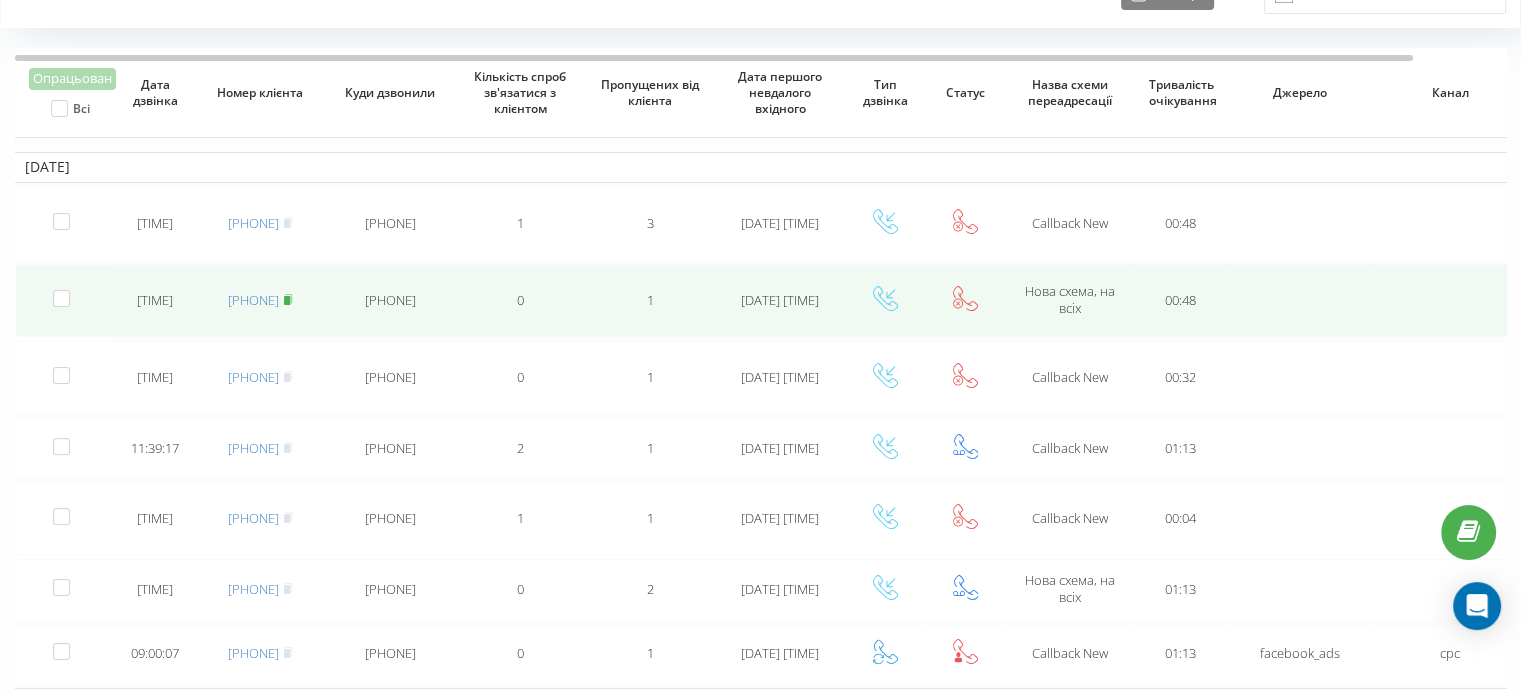 click 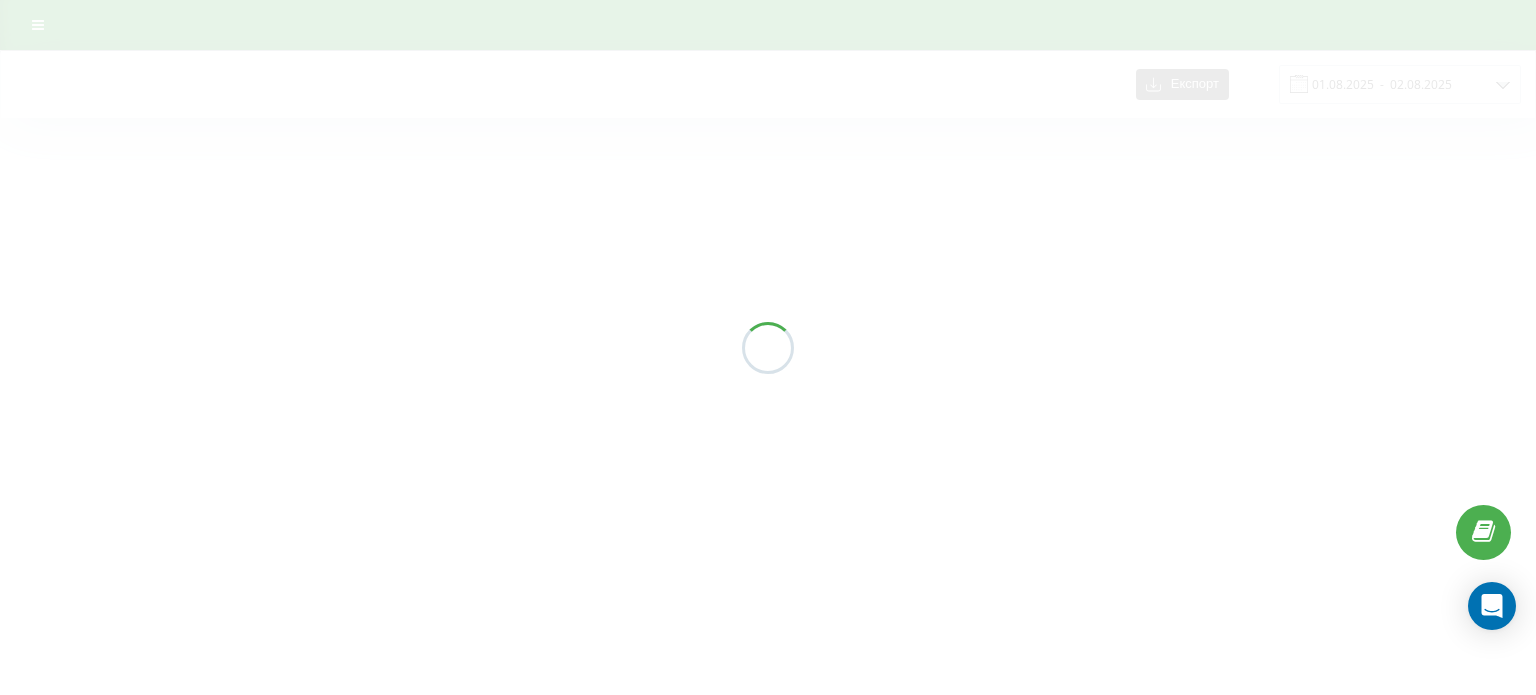 scroll, scrollTop: 0, scrollLeft: 0, axis: both 